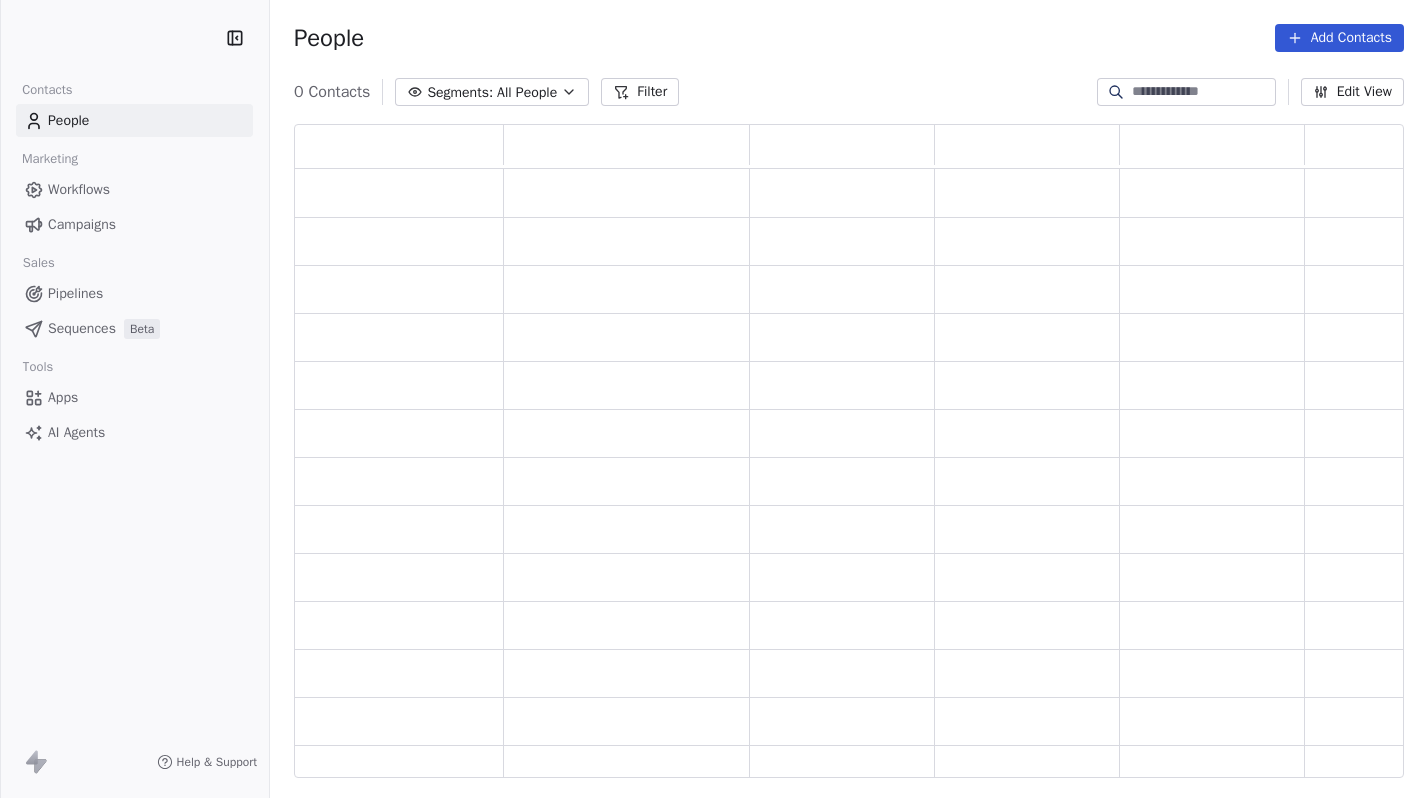 scroll, scrollTop: 0, scrollLeft: 0, axis: both 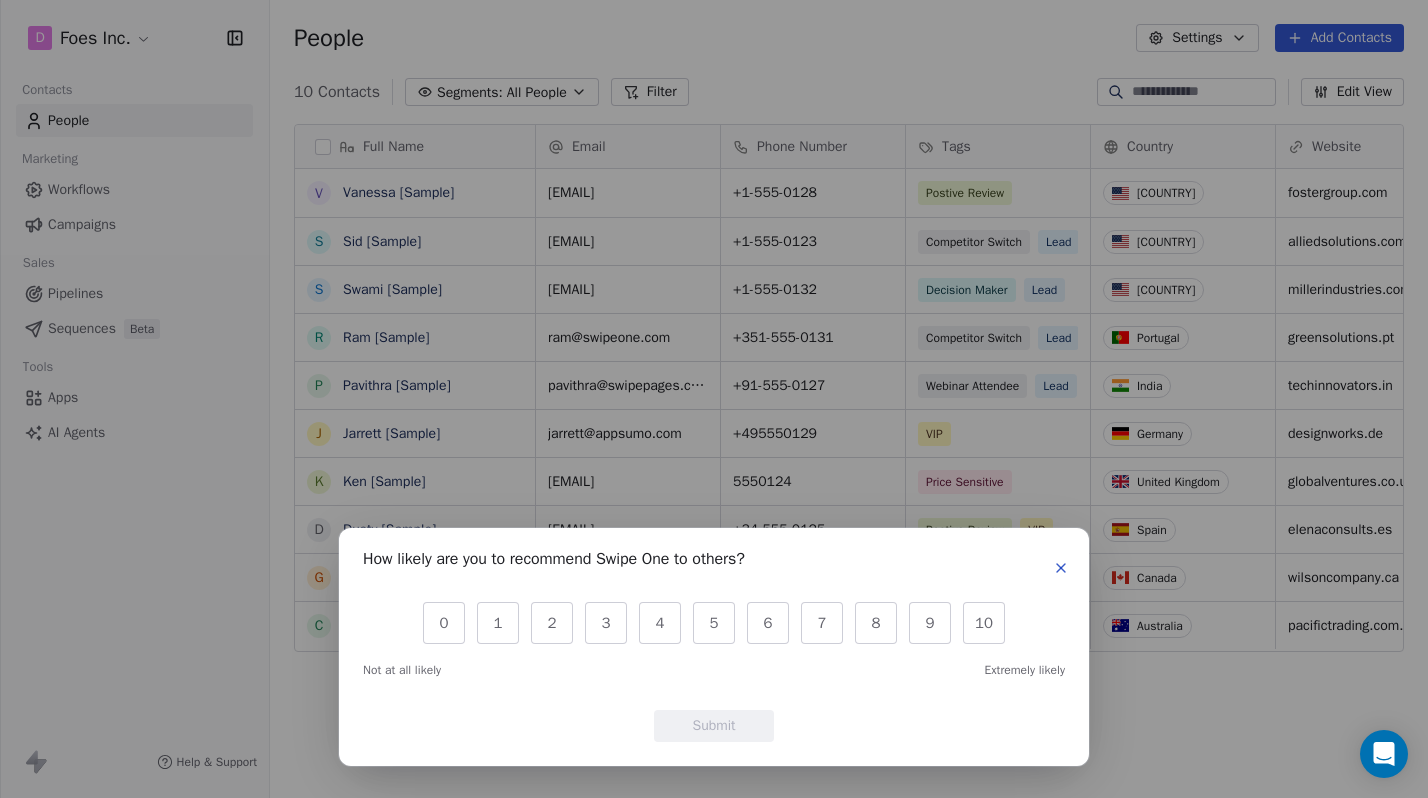 click 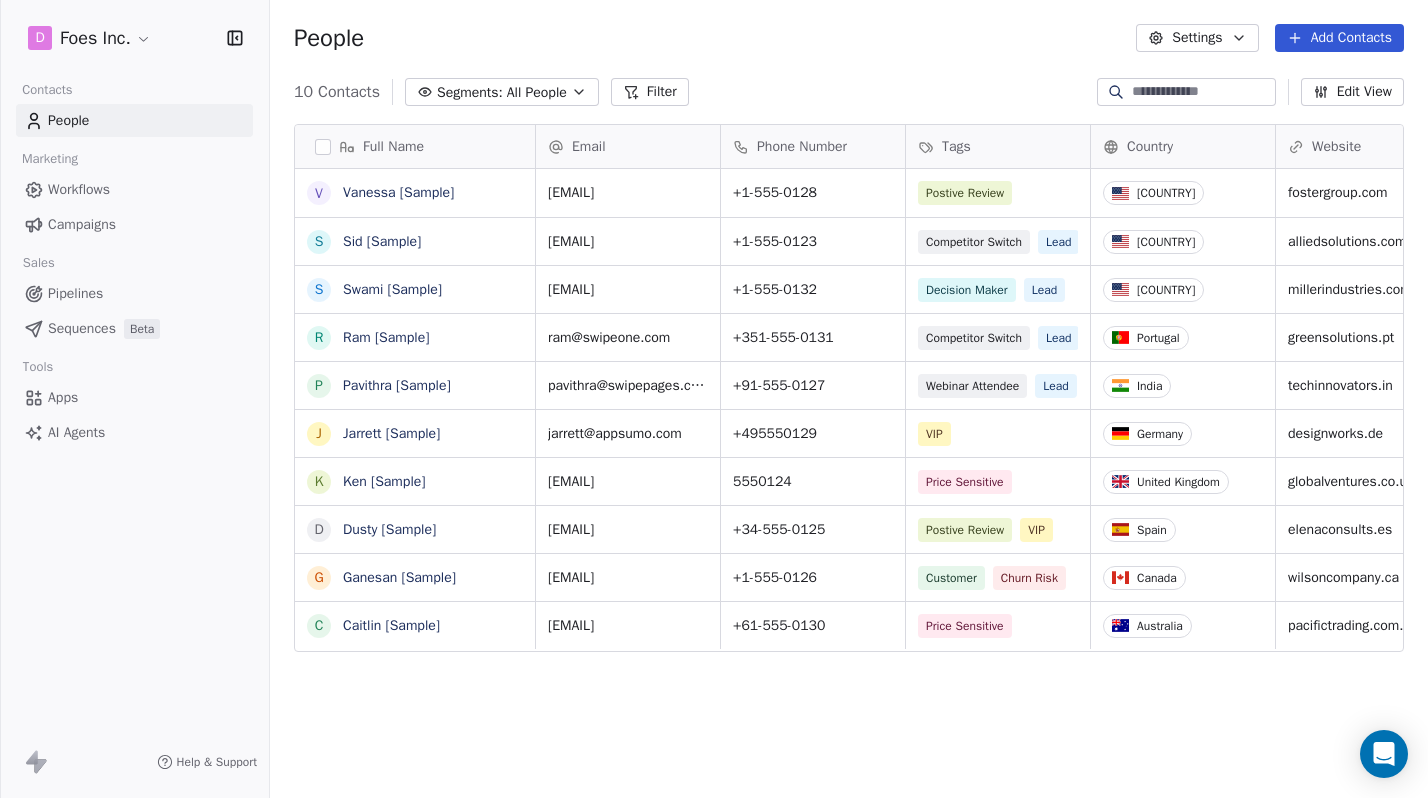 click on "V [NAME] S [NAME] S [NAME] R [NAME] P [NAME] J [NAME] K [NAME] D [NAME] G [NAME] C [NAME] Email Phone Number Tags Country Website Job Title Status Contact Source [EMAIL] +[PHONE] Postive Review [COUNTRY] [DOMAIN] Managing Director closed_won Referral [EMAIL] +[PHONE] Competitor Switch Lead [COUNTRY] [DOMAIN] Director of Operations qualifying Website Form [EMAIL] +[PHONE] Decision Maker Lead [COUNTRY] [DOMAIN] President New Lead Social Media [EMAIL] +[PHONE] Competitor Switch Lead [COUNTRY] [DOMAIN] Sustainability Head closed_won Facebook Ad [EMAIL] +[PHONE] CTO" at bounding box center [714, 399] 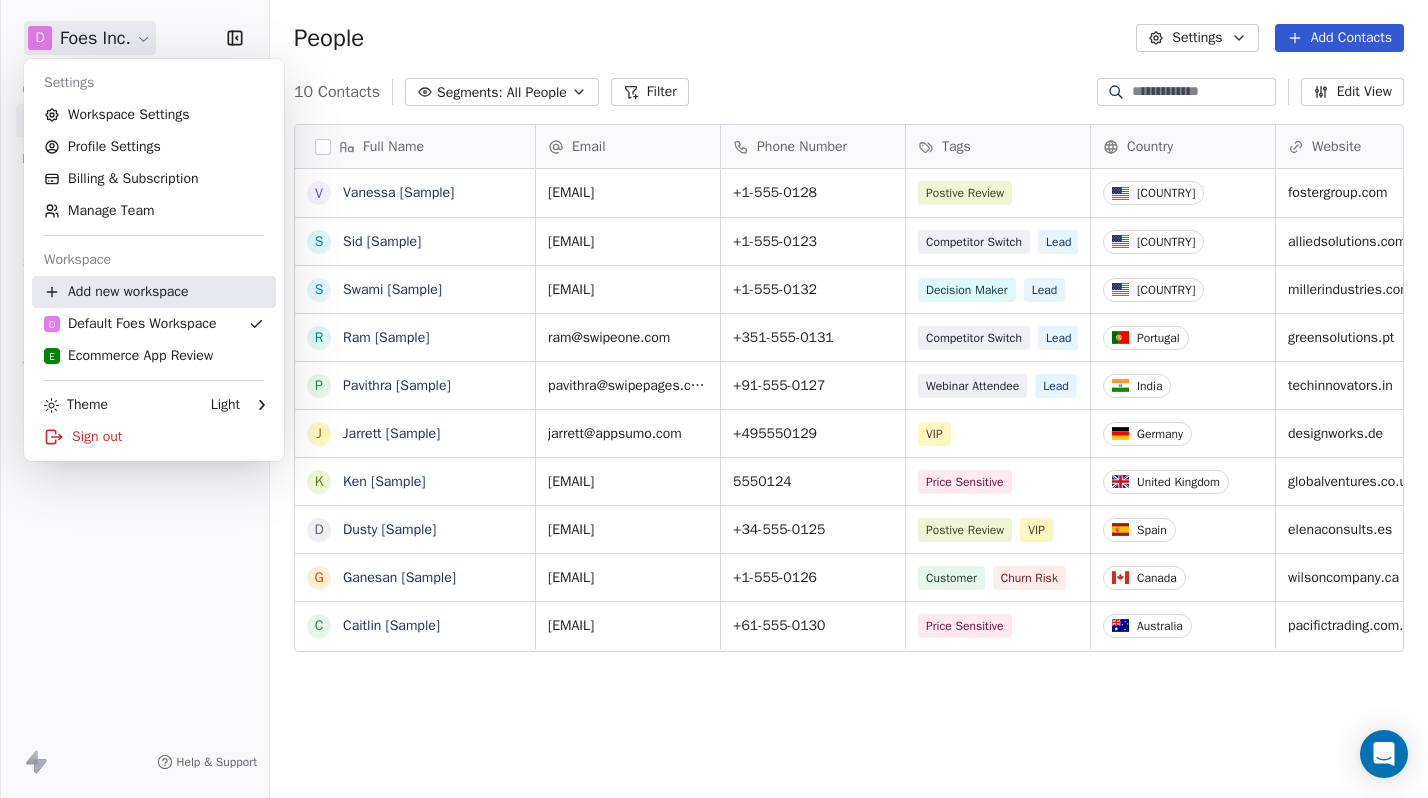 click on "Add new workspace" at bounding box center [154, 292] 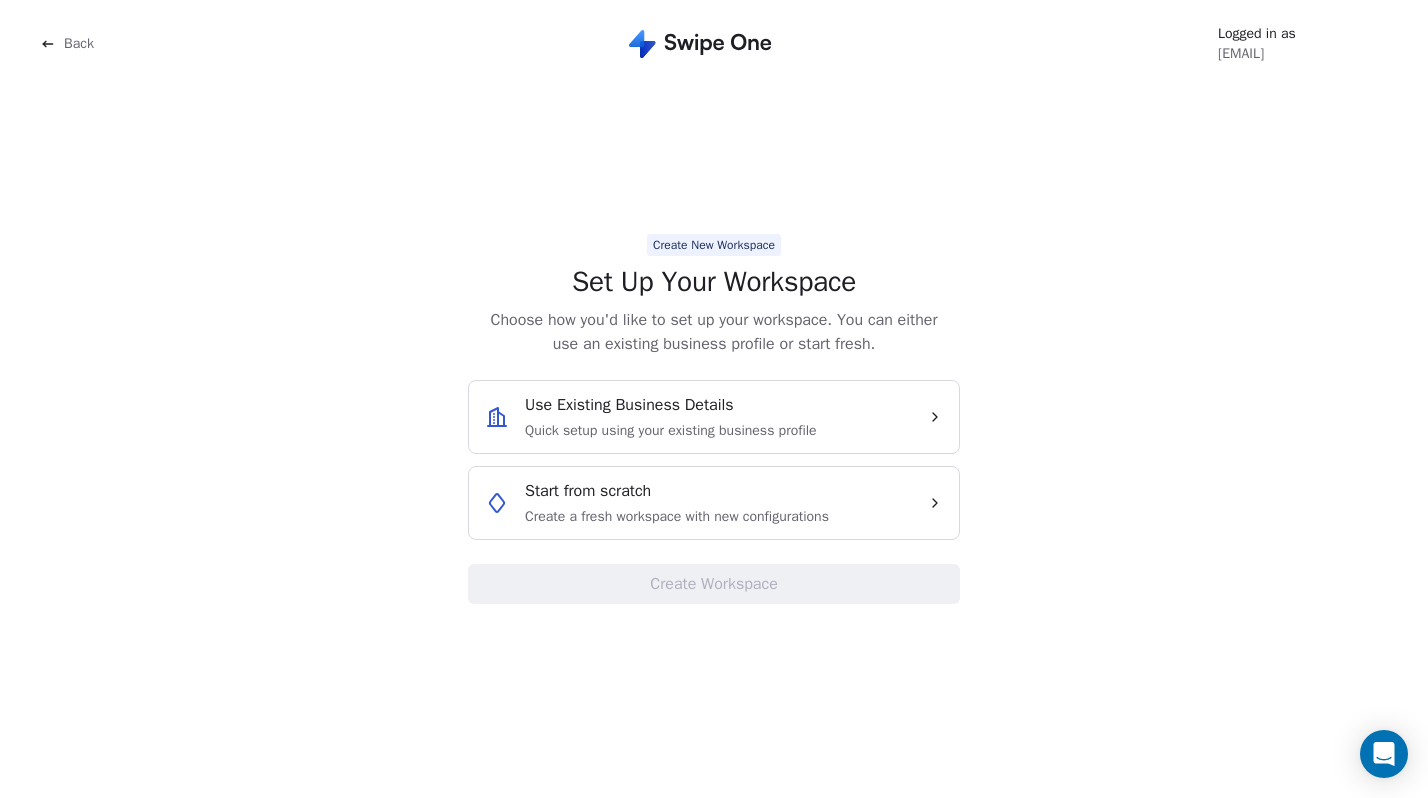 click on "Start from scratch" at bounding box center [588, 491] 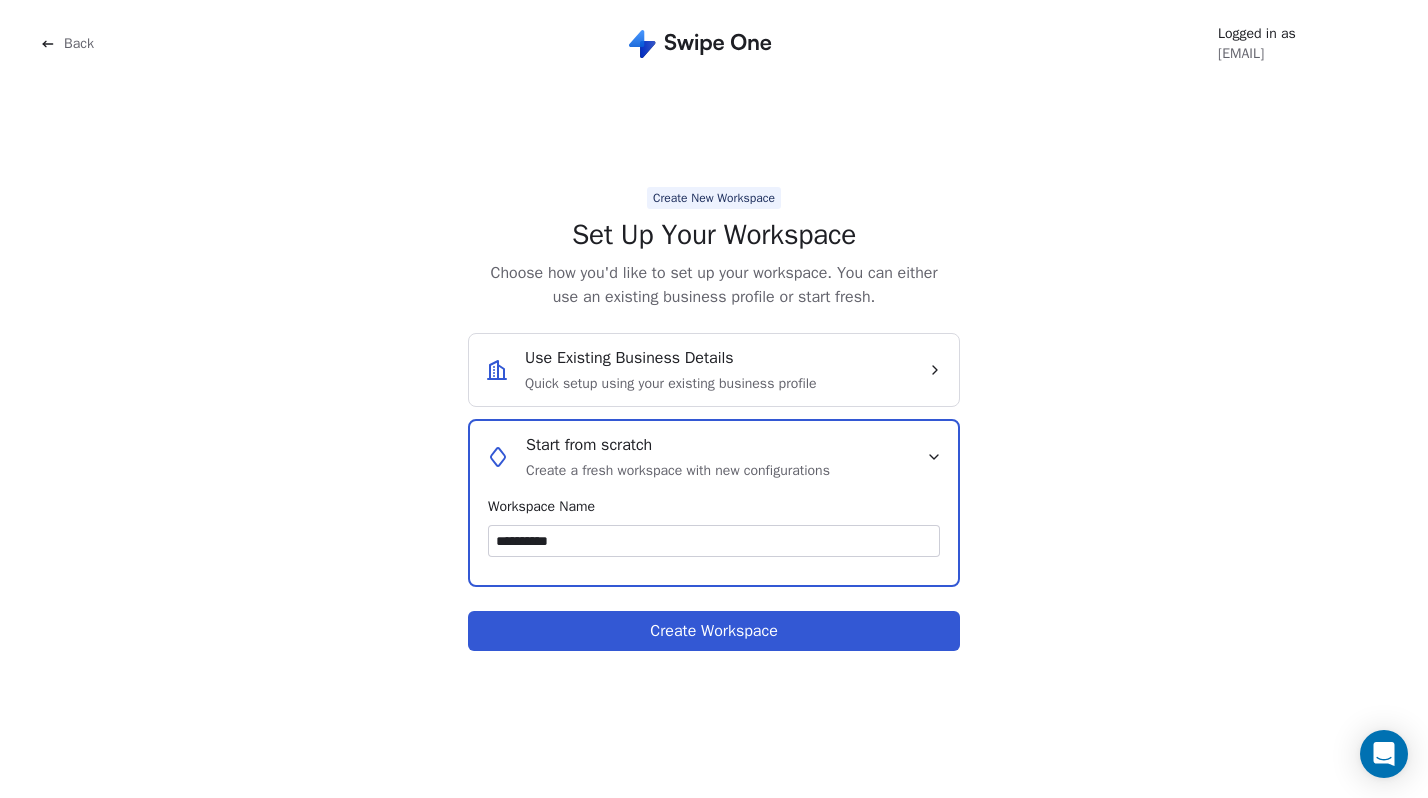 type on "**********" 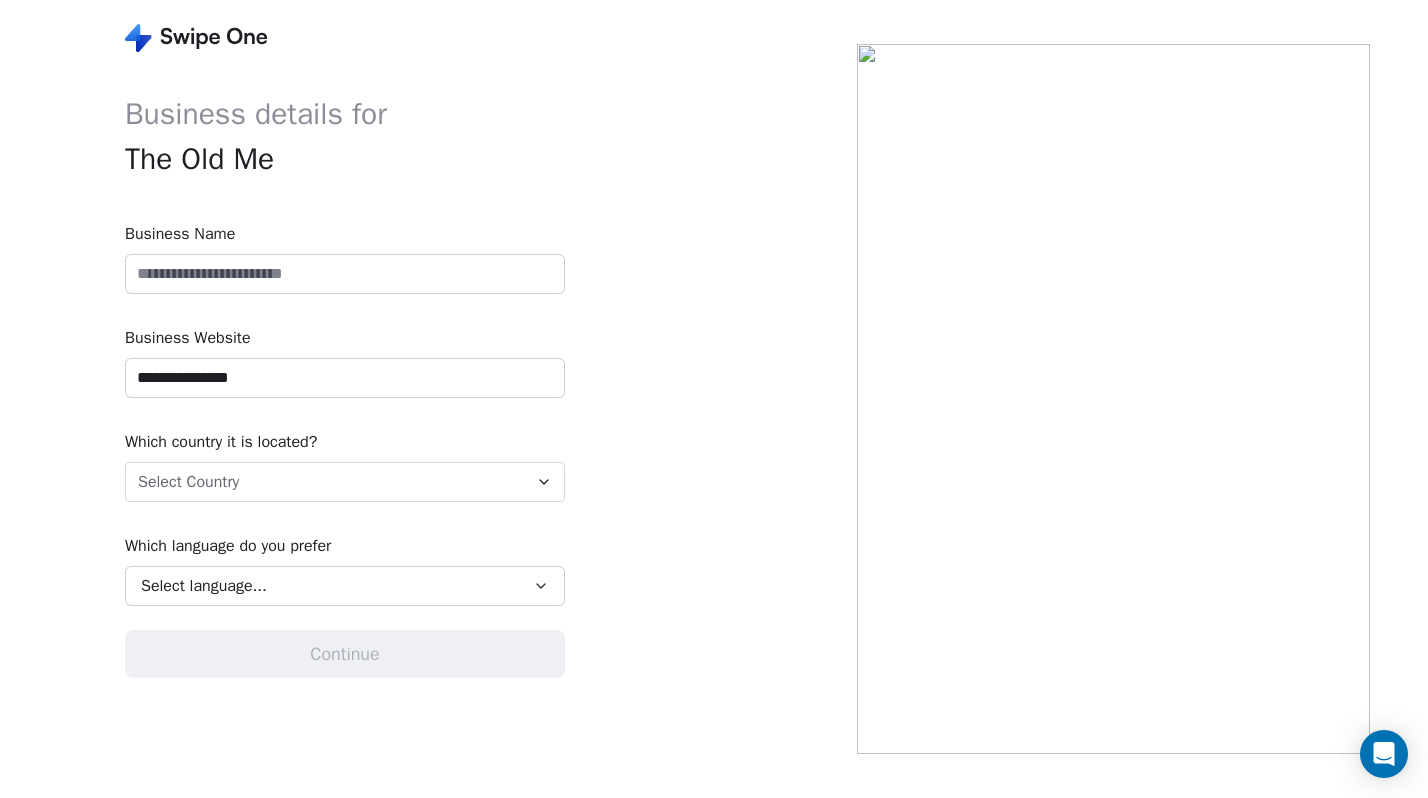 click at bounding box center (345, 274) 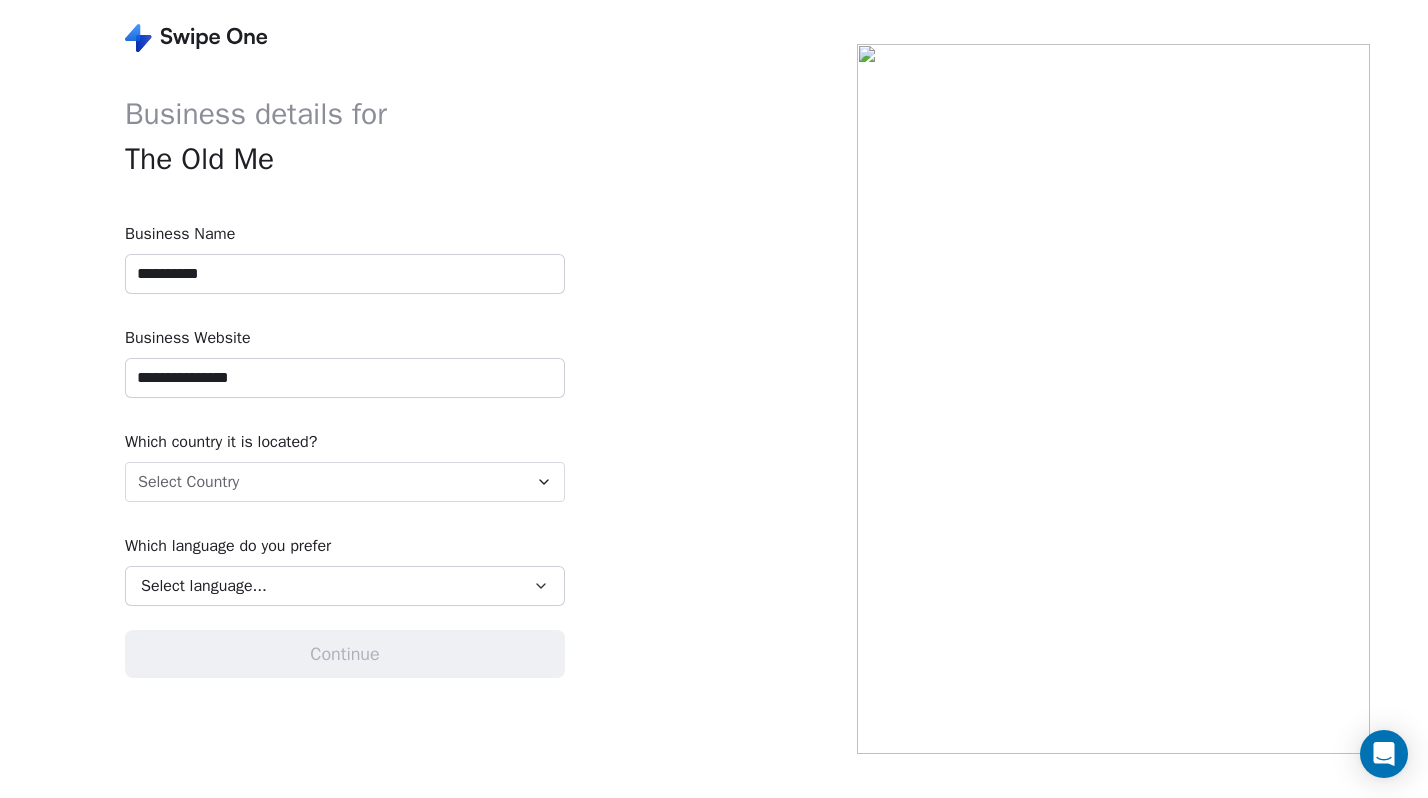 type on "**********" 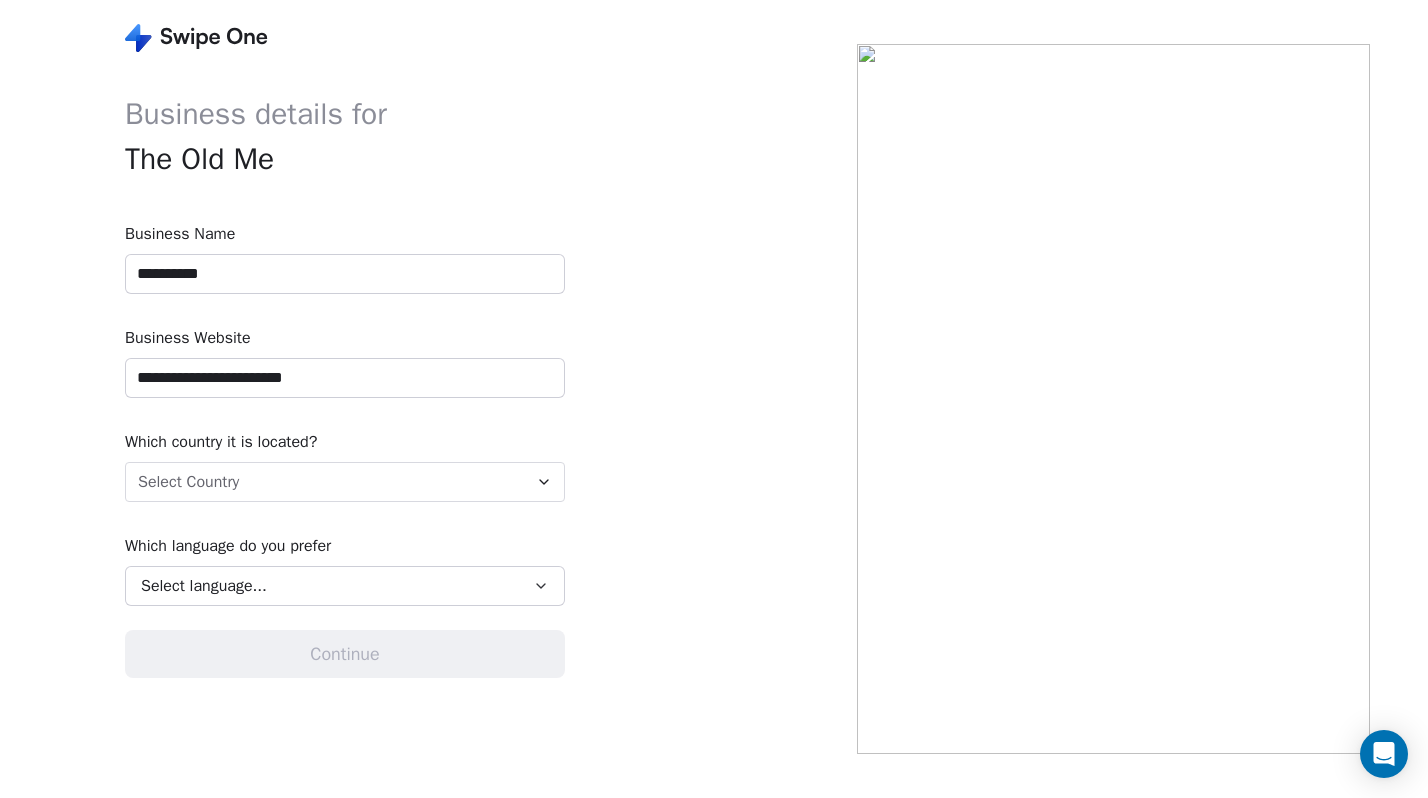 type on "**********" 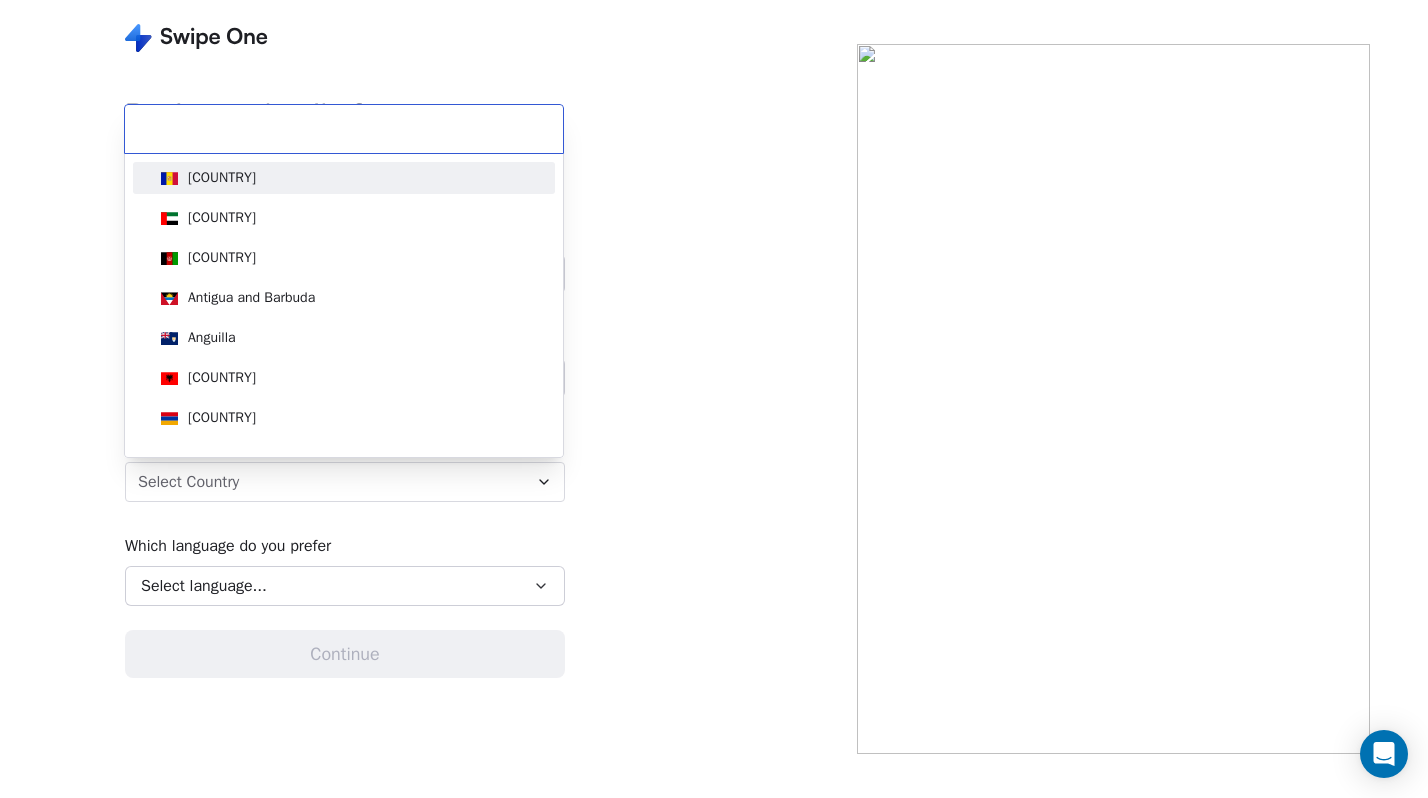 click on "**********" at bounding box center (714, 399) 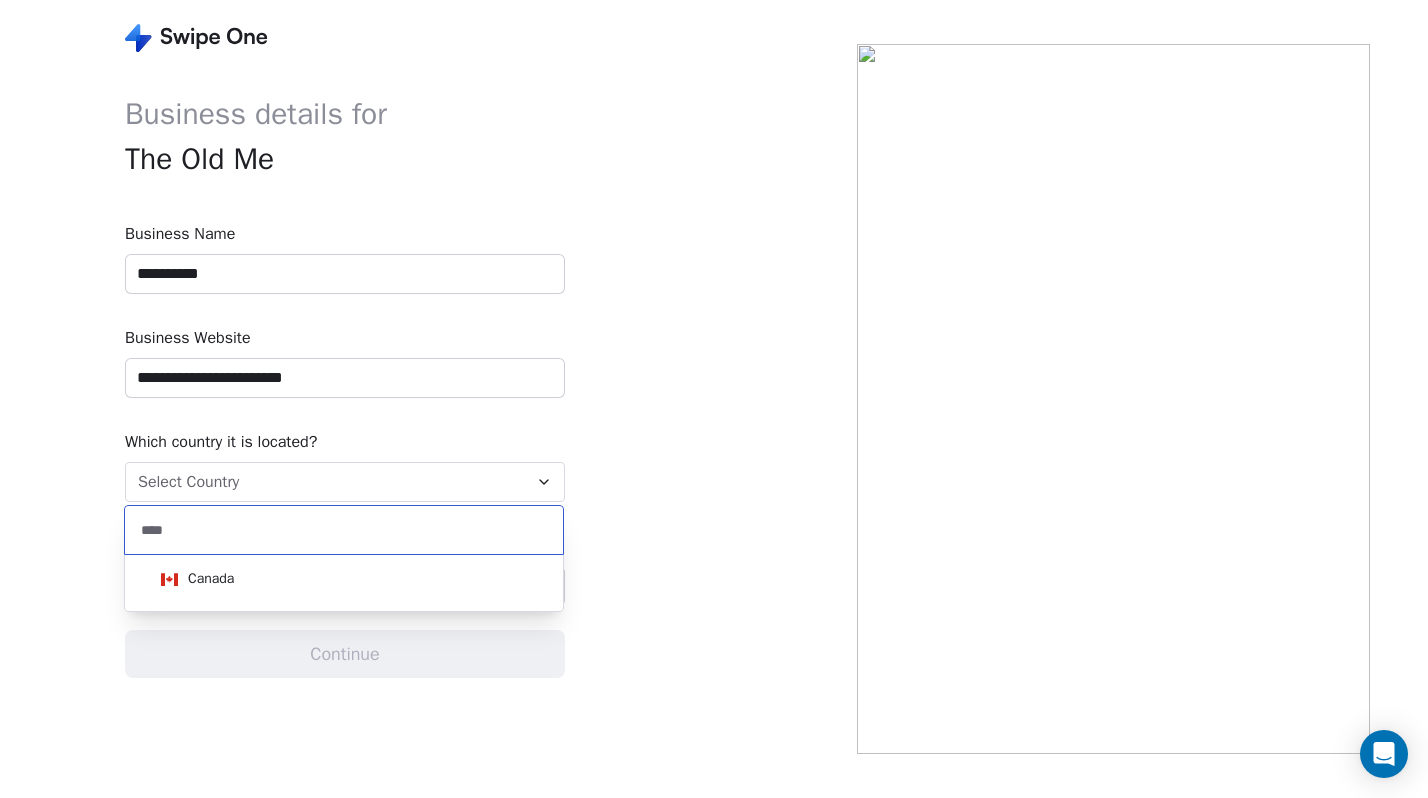 type on "****" 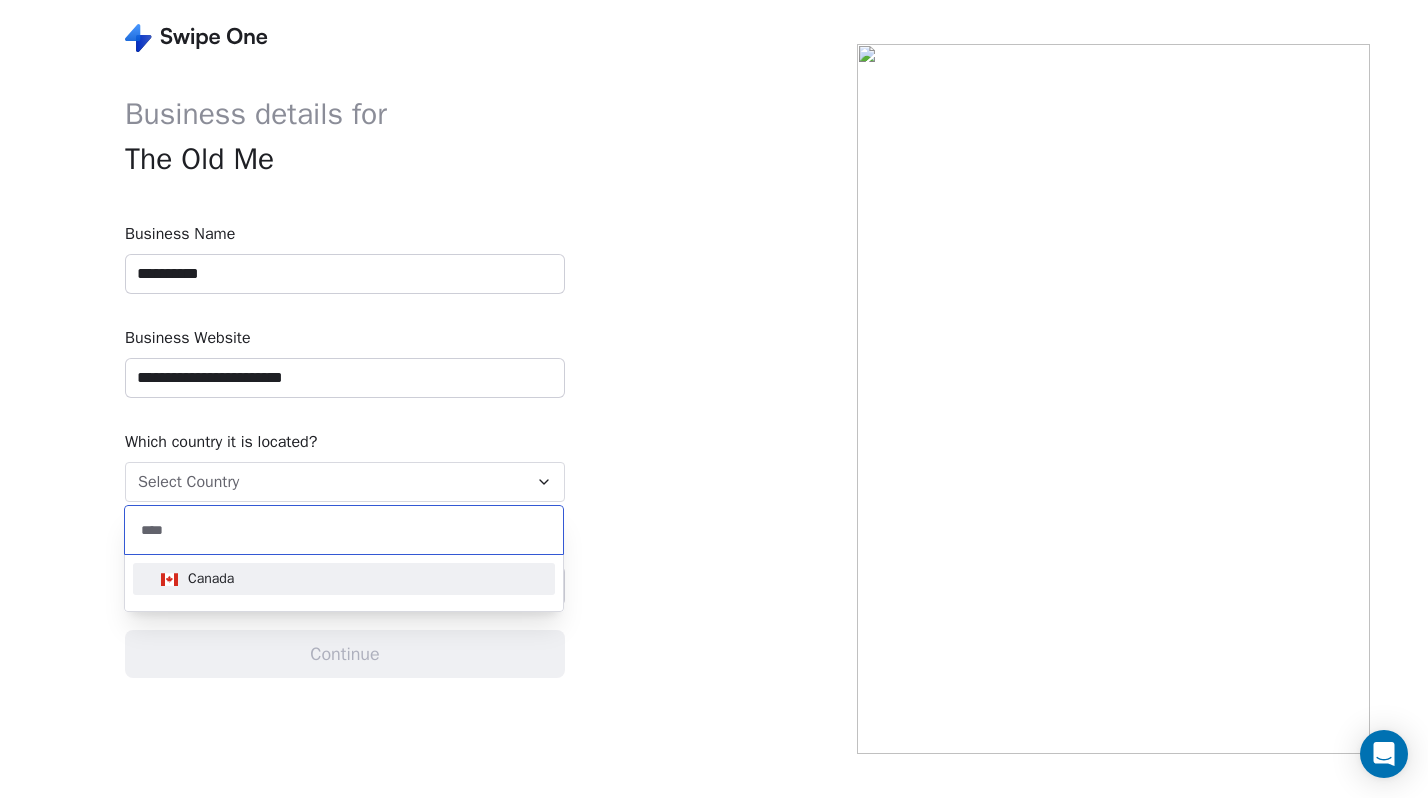 click on "Canada" at bounding box center (211, 579) 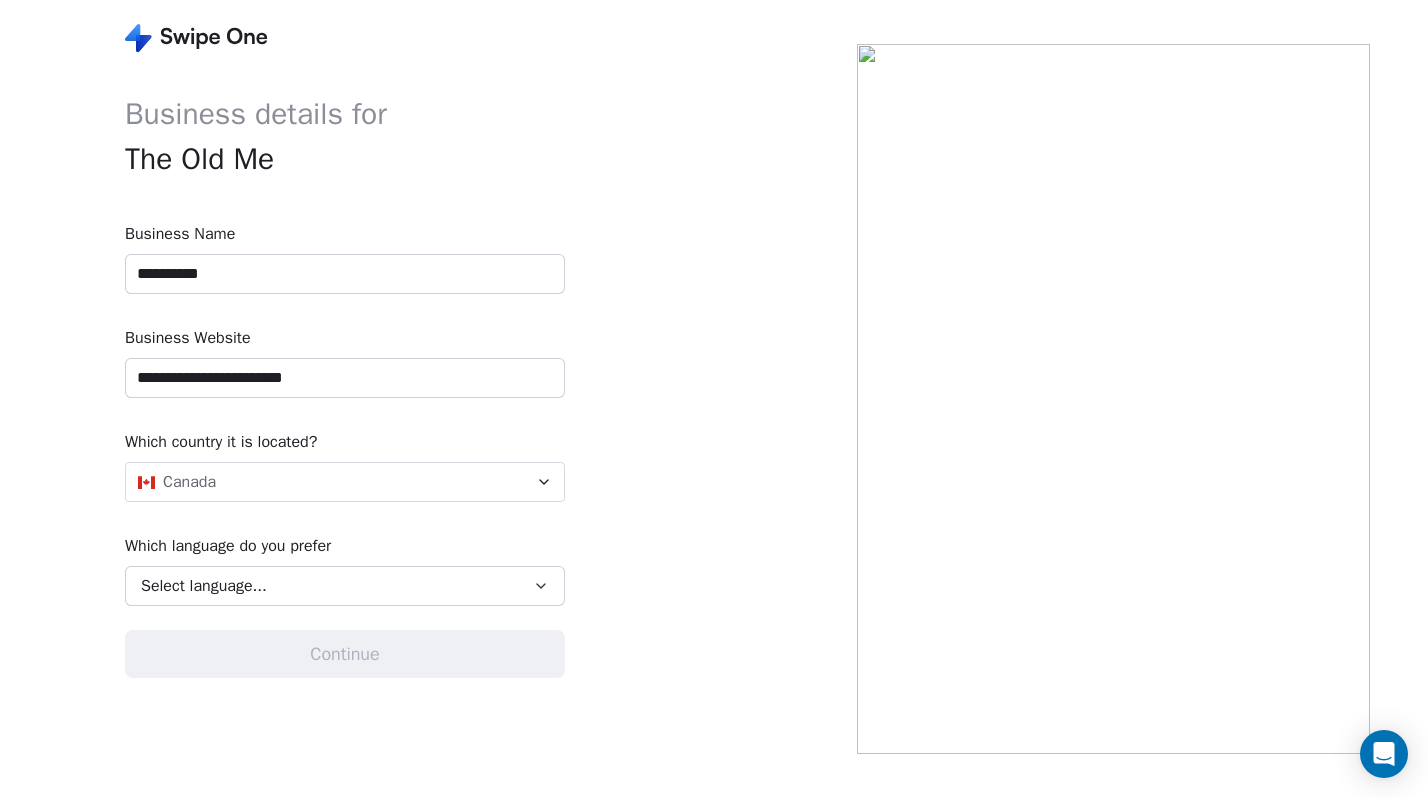 click on "Select language..." at bounding box center (204, 586) 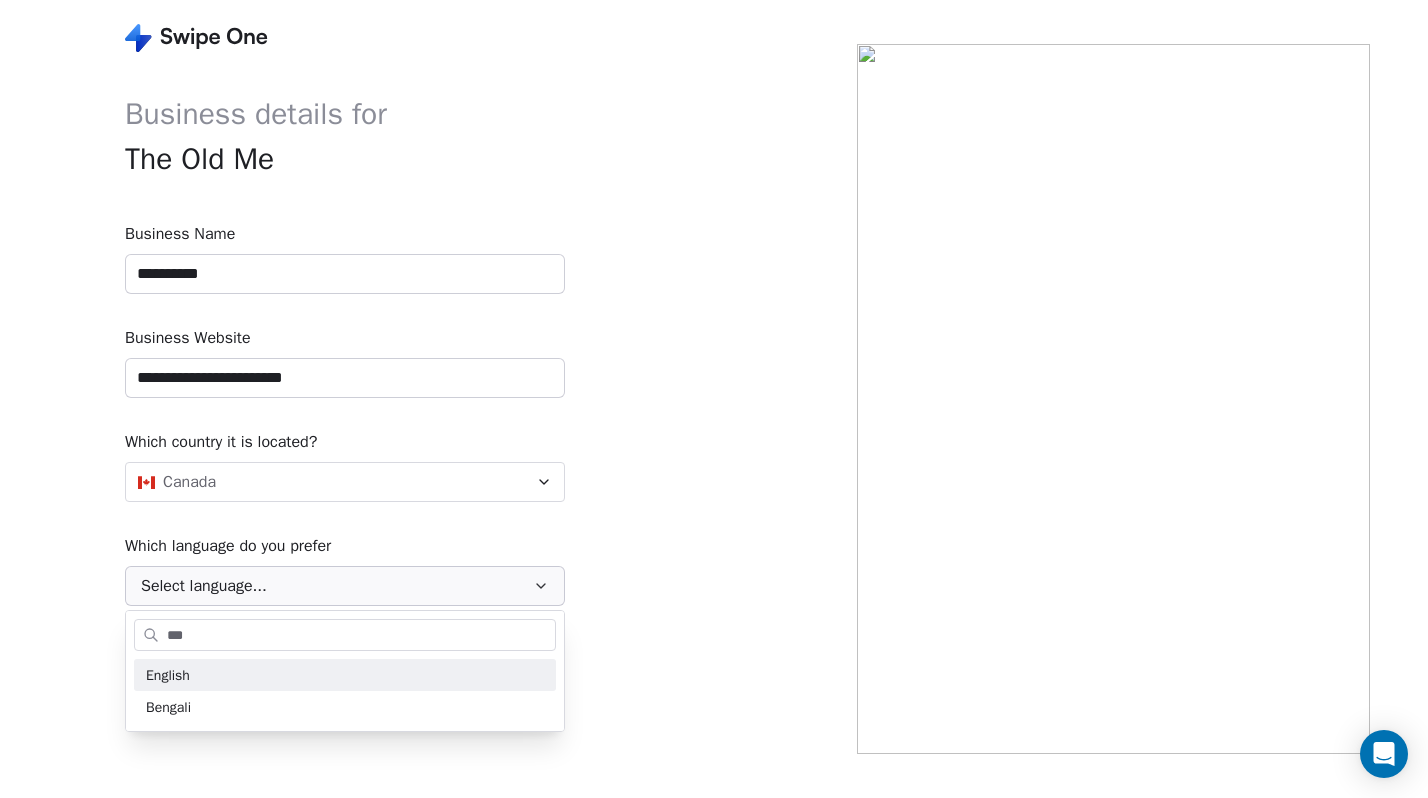 type on "***" 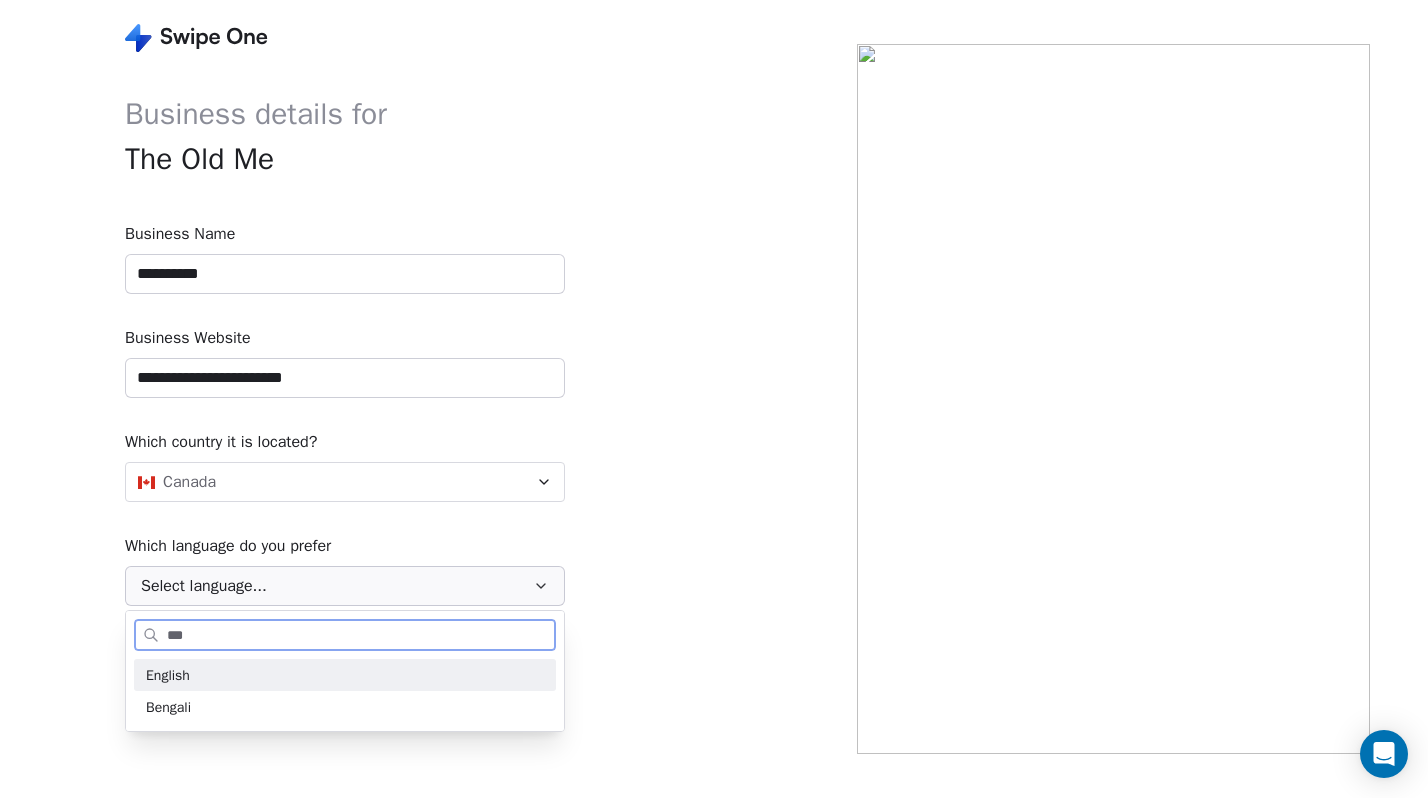 click on "English" at bounding box center [345, 675] 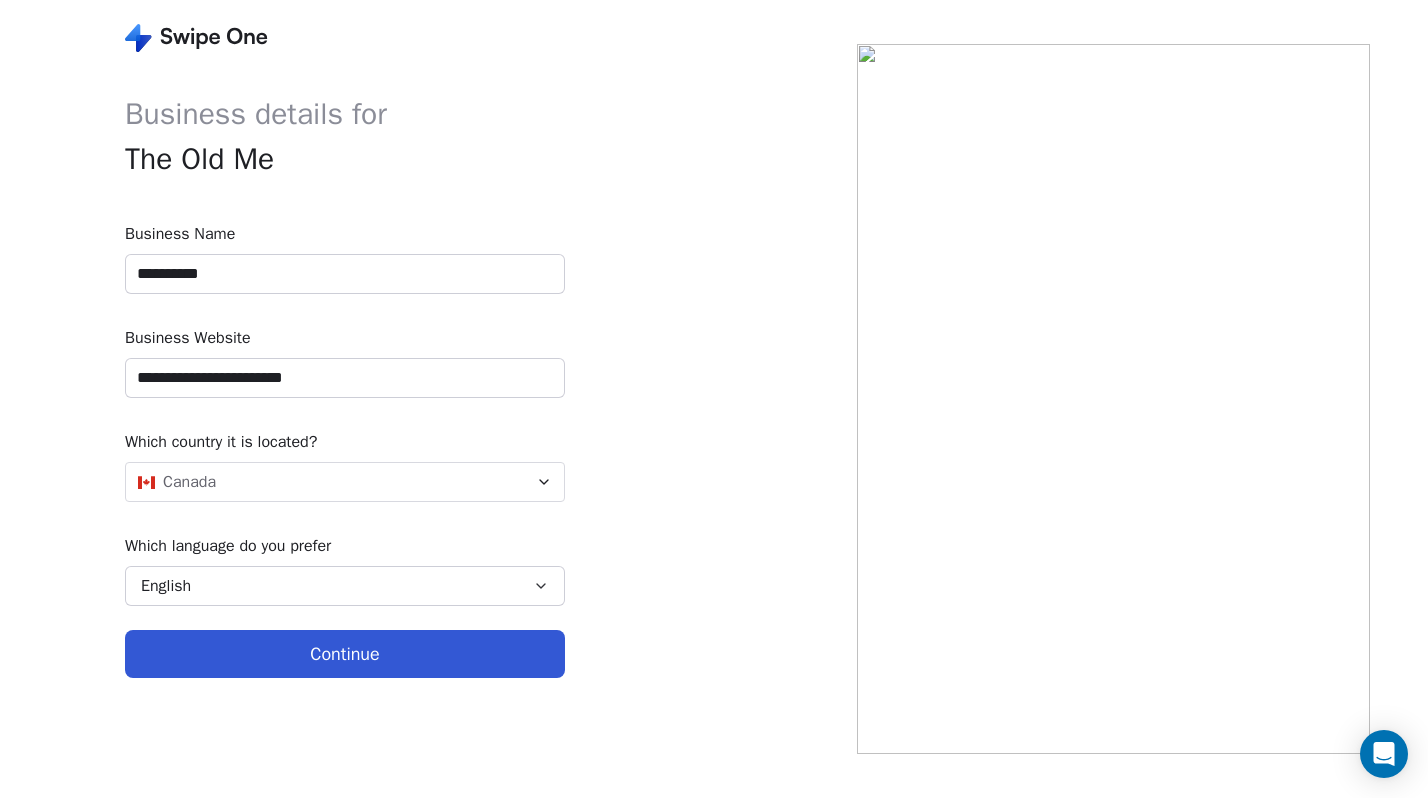 click on "Continue" at bounding box center [345, 654] 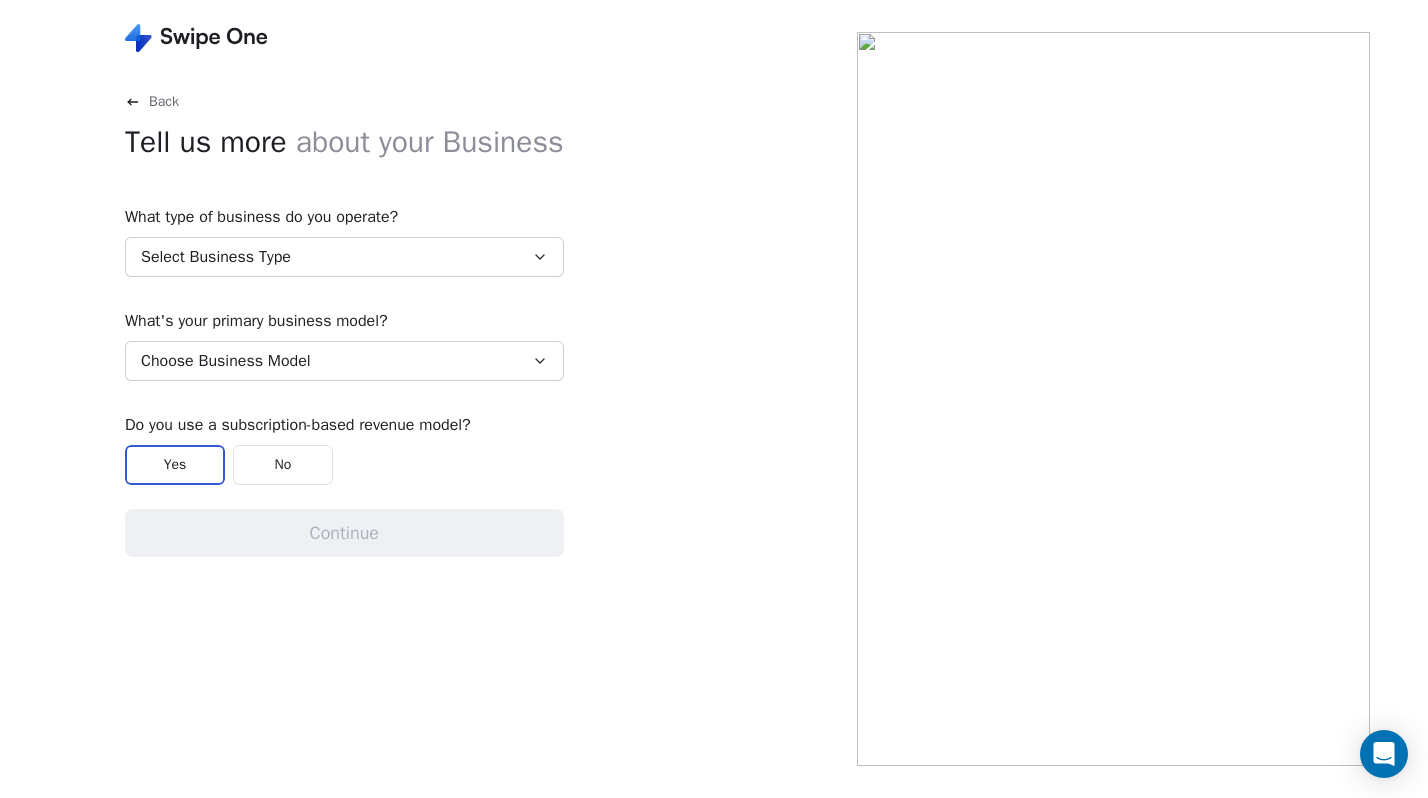 click on "Select Business Type" at bounding box center [216, 257] 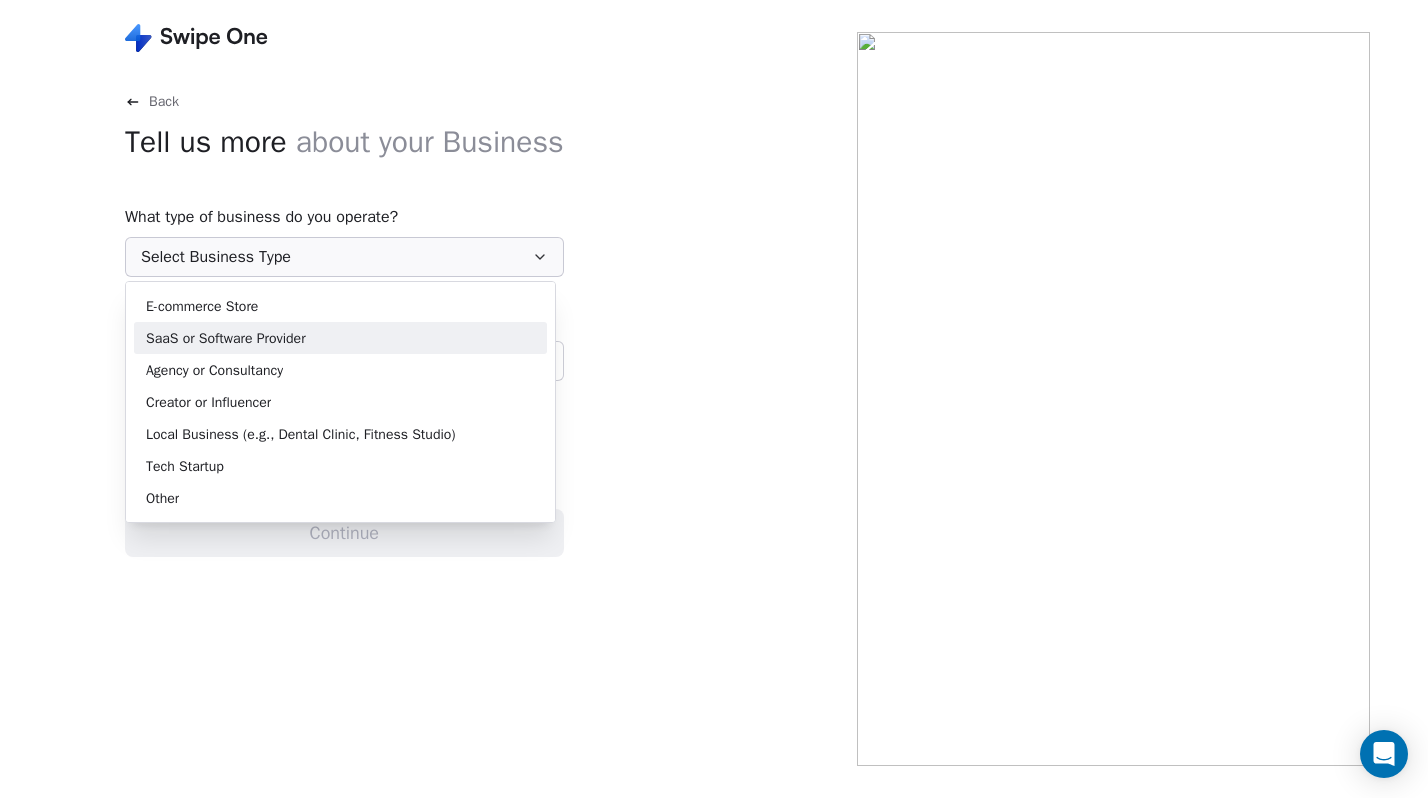 click on "SaaS or Software Provider" at bounding box center [340, 338] 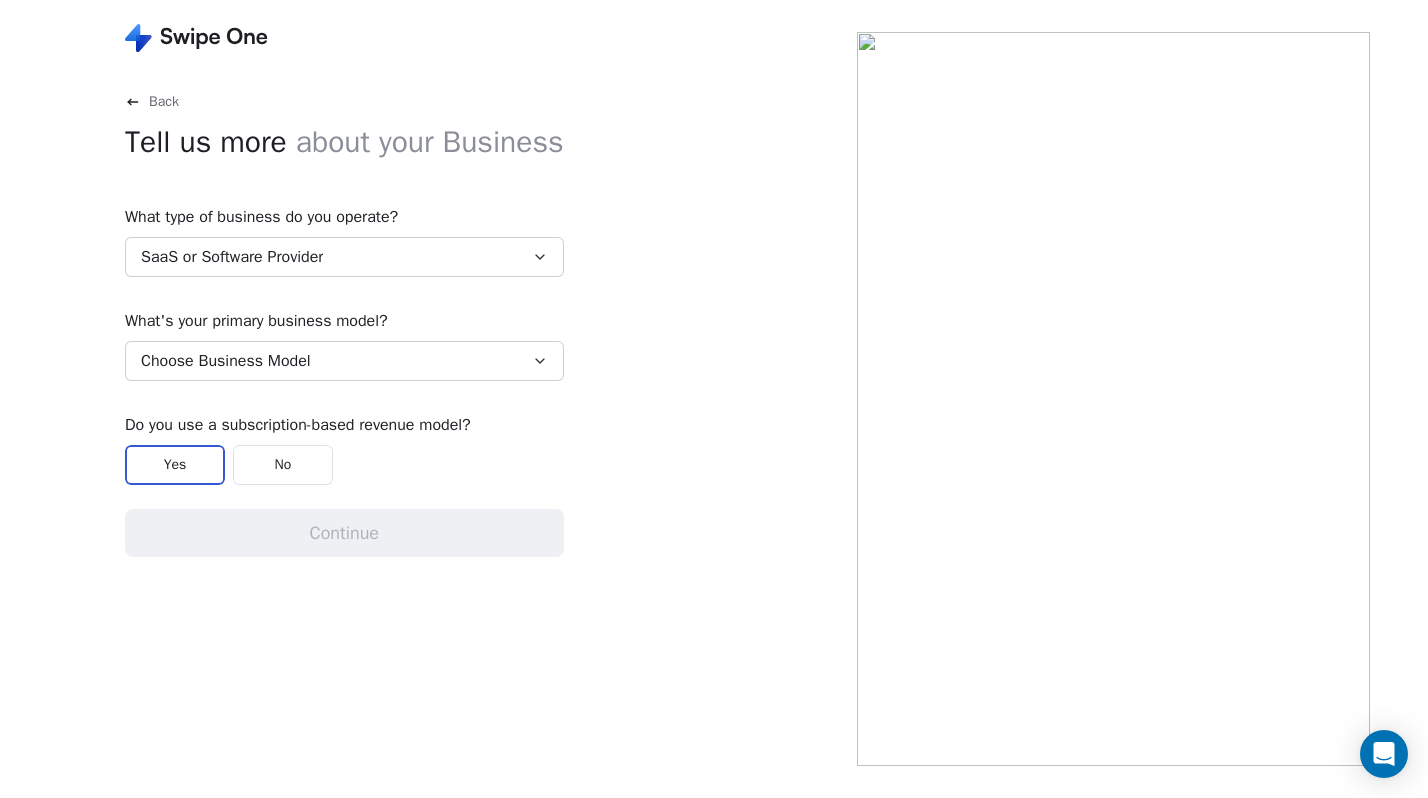click on "Choose Business Model" at bounding box center [344, 361] 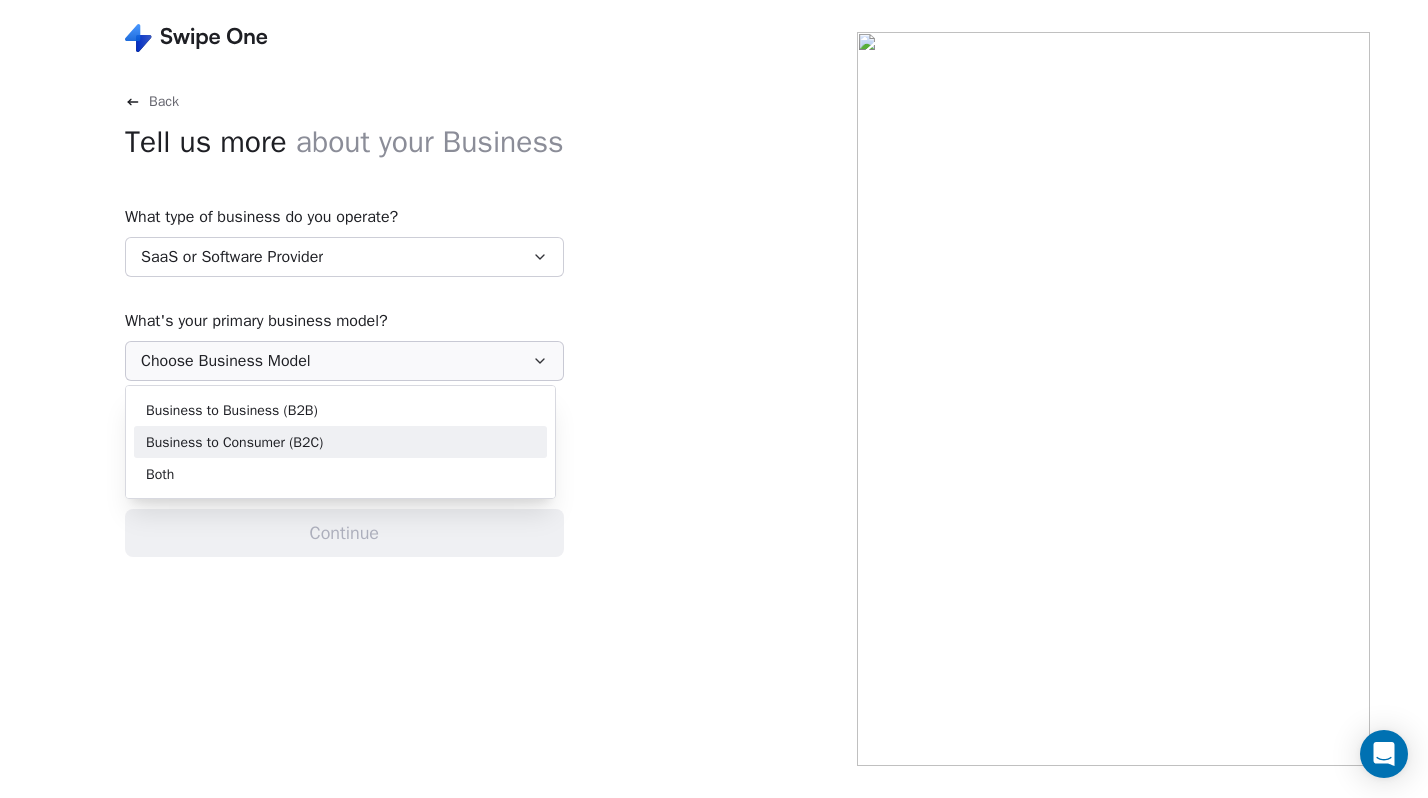 click on "Business to Consumer (B2C)" at bounding box center (234, 442) 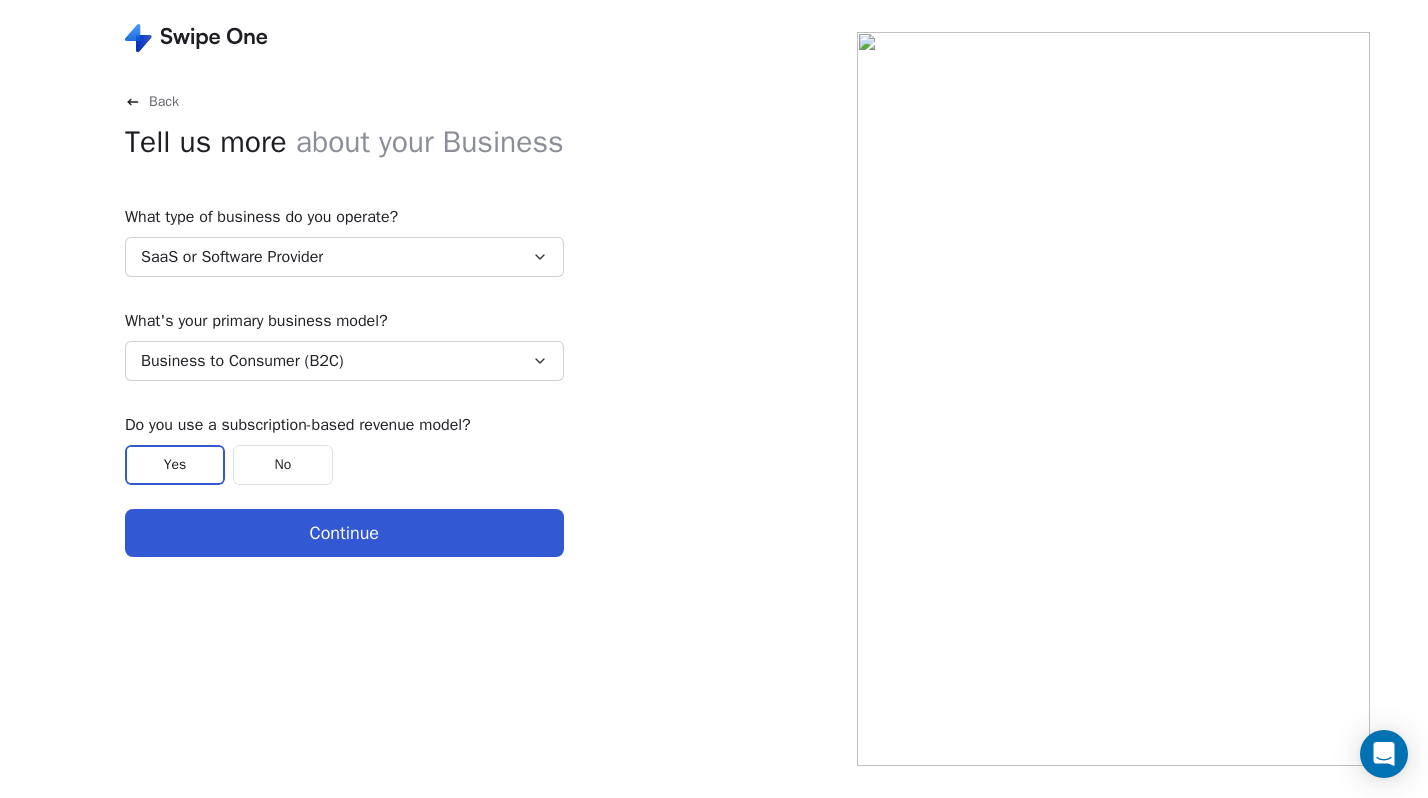 click on "No" at bounding box center [283, 465] 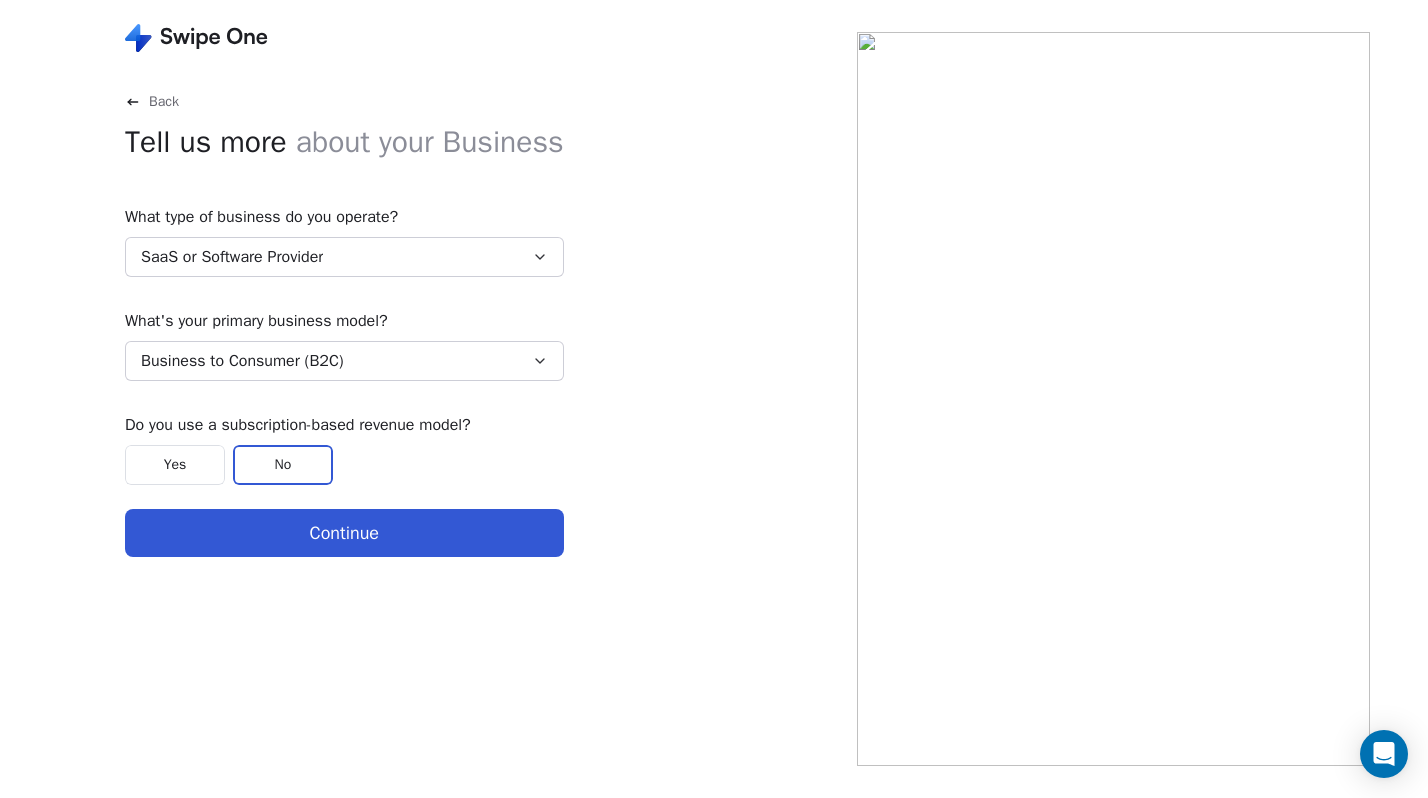 click on "Continue" at bounding box center [344, 533] 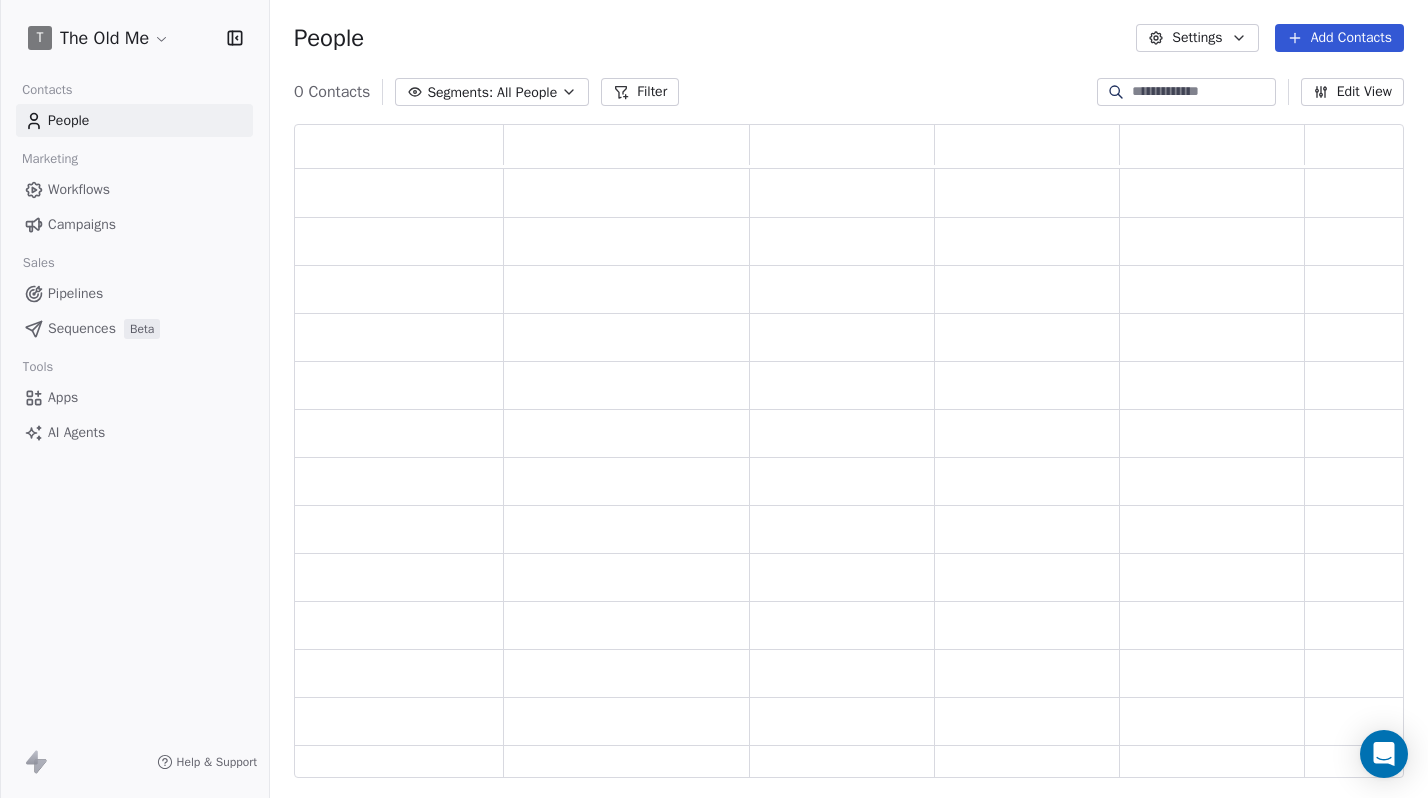 scroll, scrollTop: 1, scrollLeft: 1, axis: both 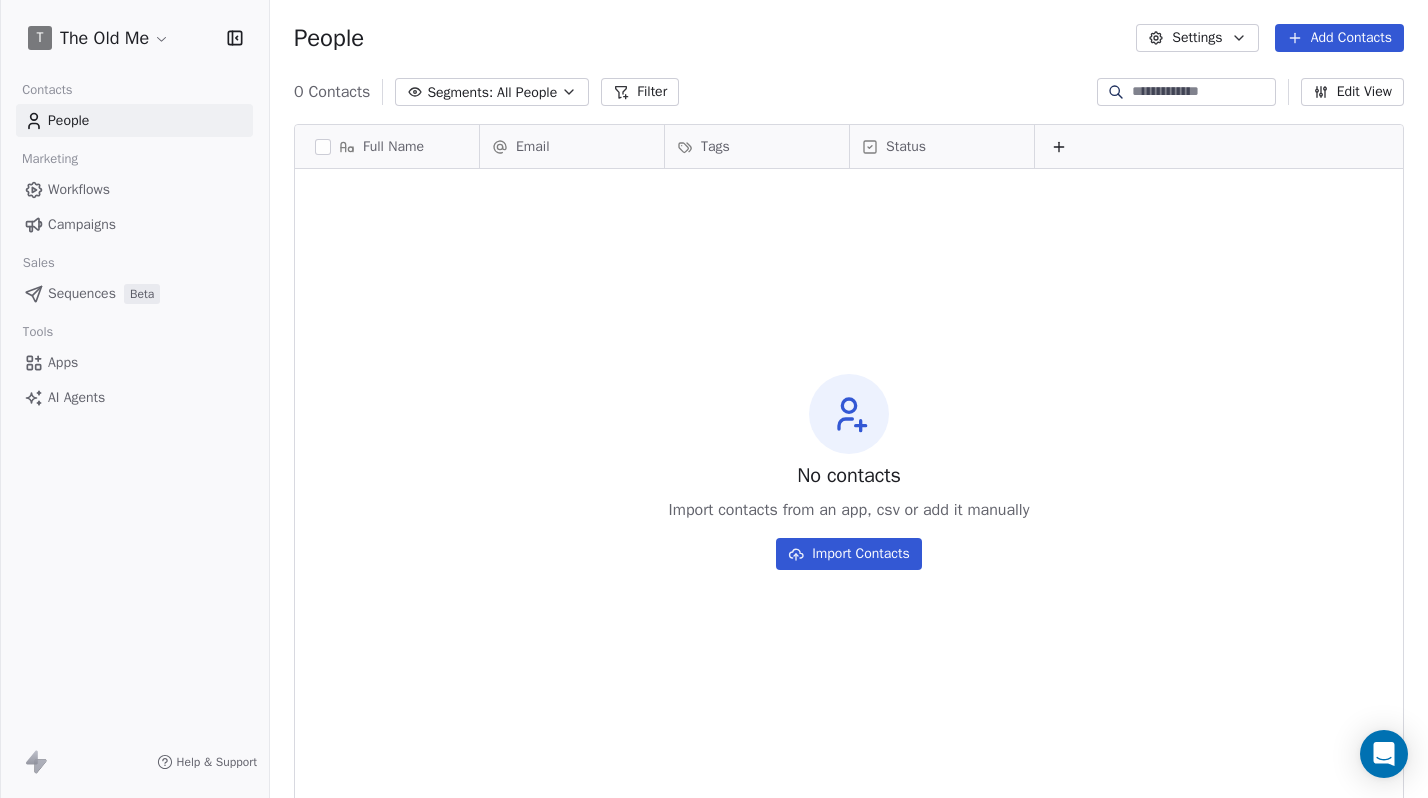 click on "Workflows" at bounding box center [134, 189] 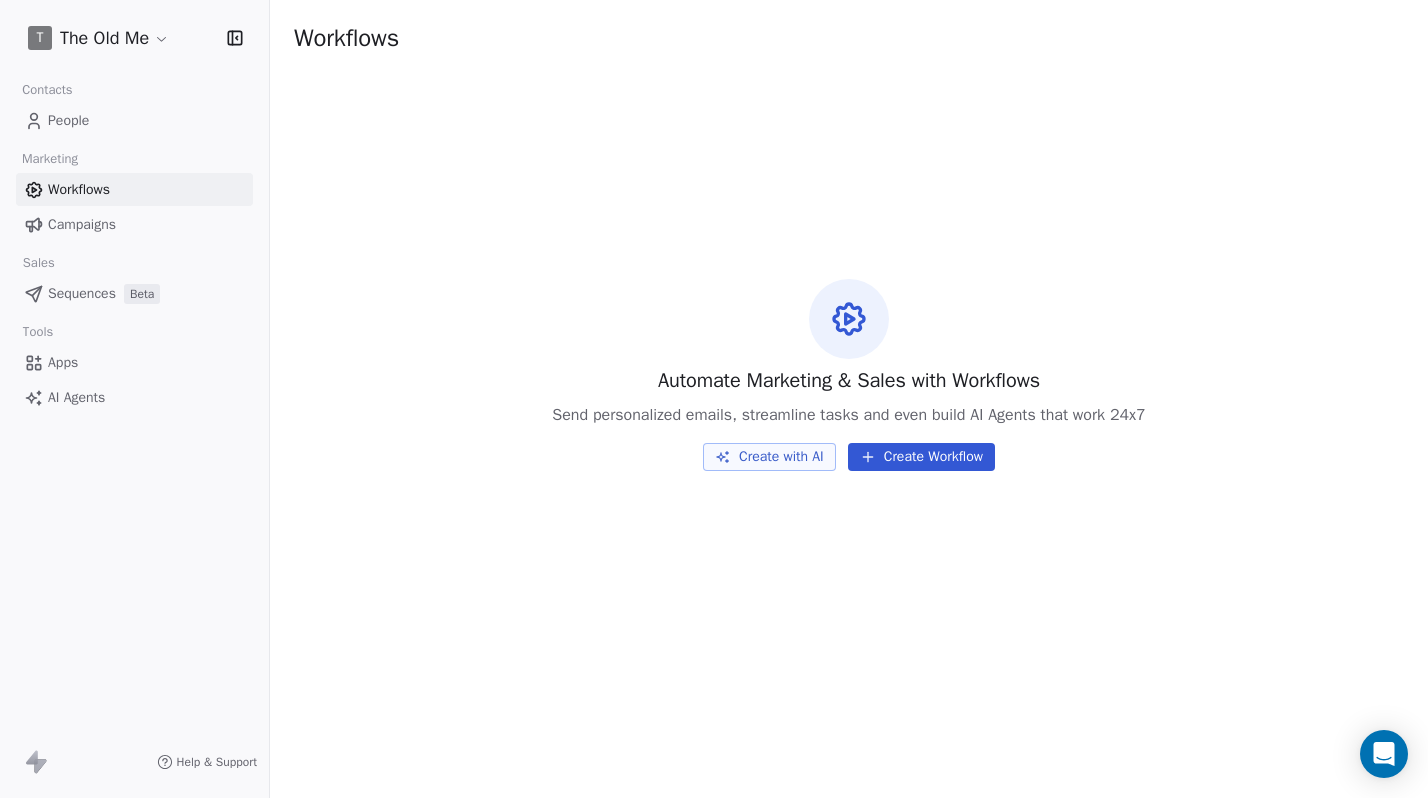 click on "Campaigns" at bounding box center [82, 224] 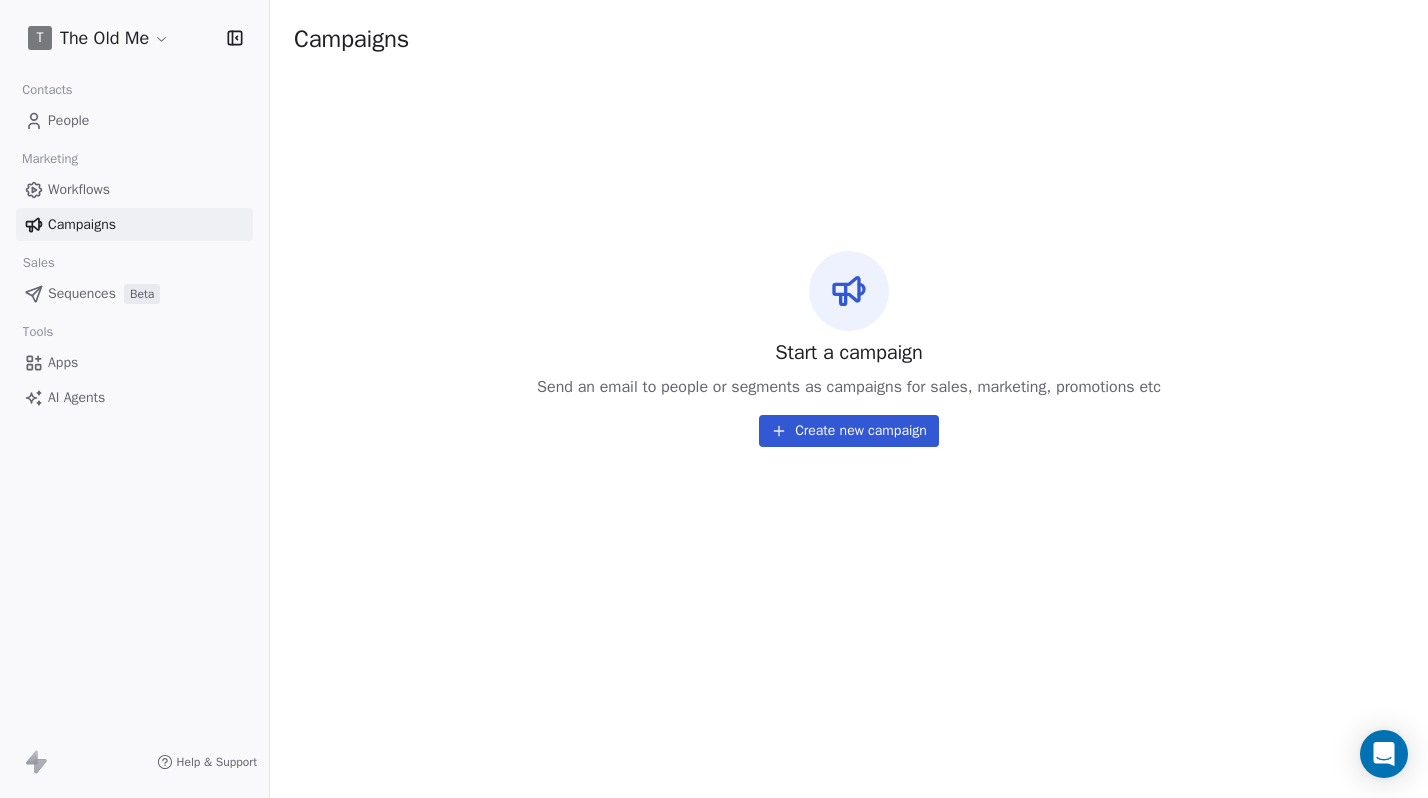click on "Sequences" at bounding box center [82, 293] 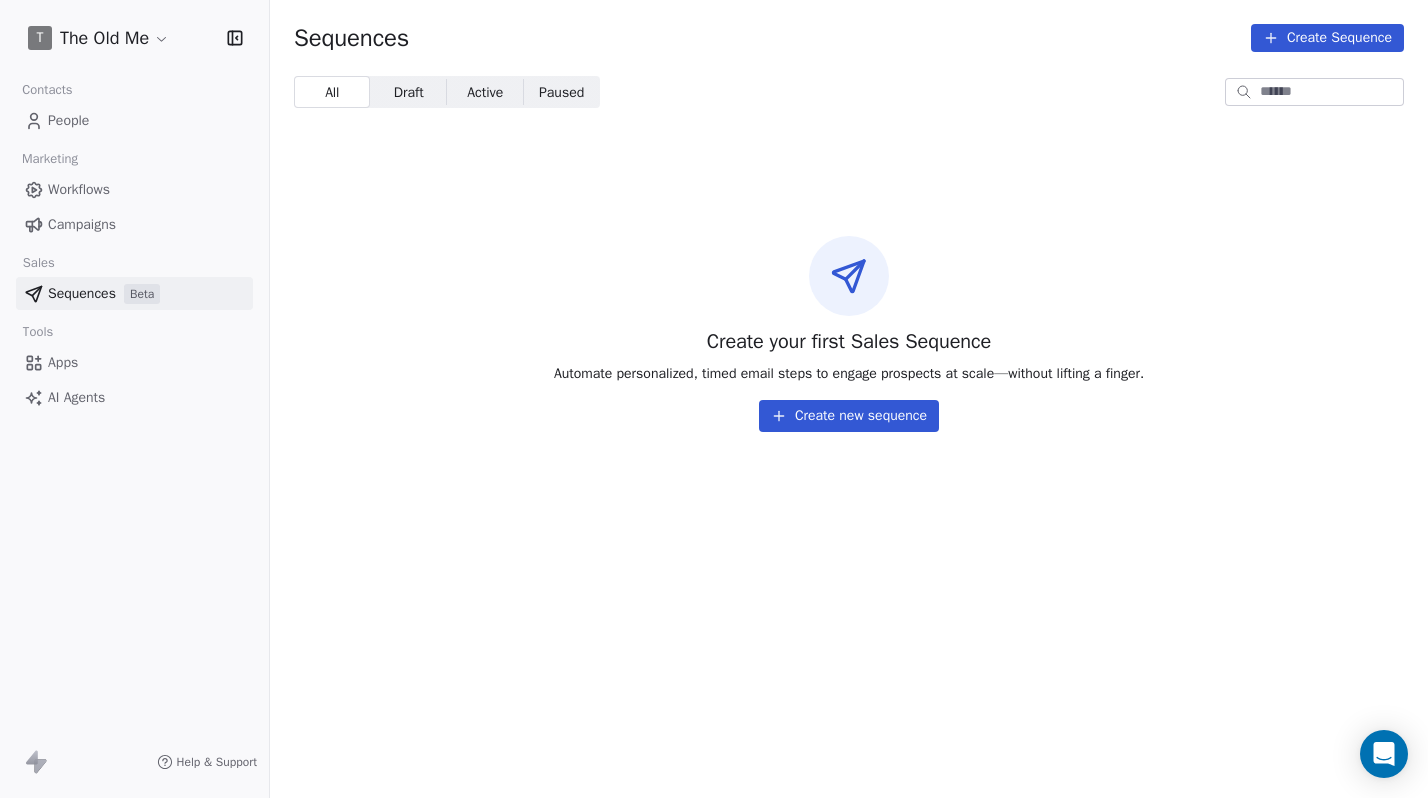 click on "Apps" at bounding box center (63, 362) 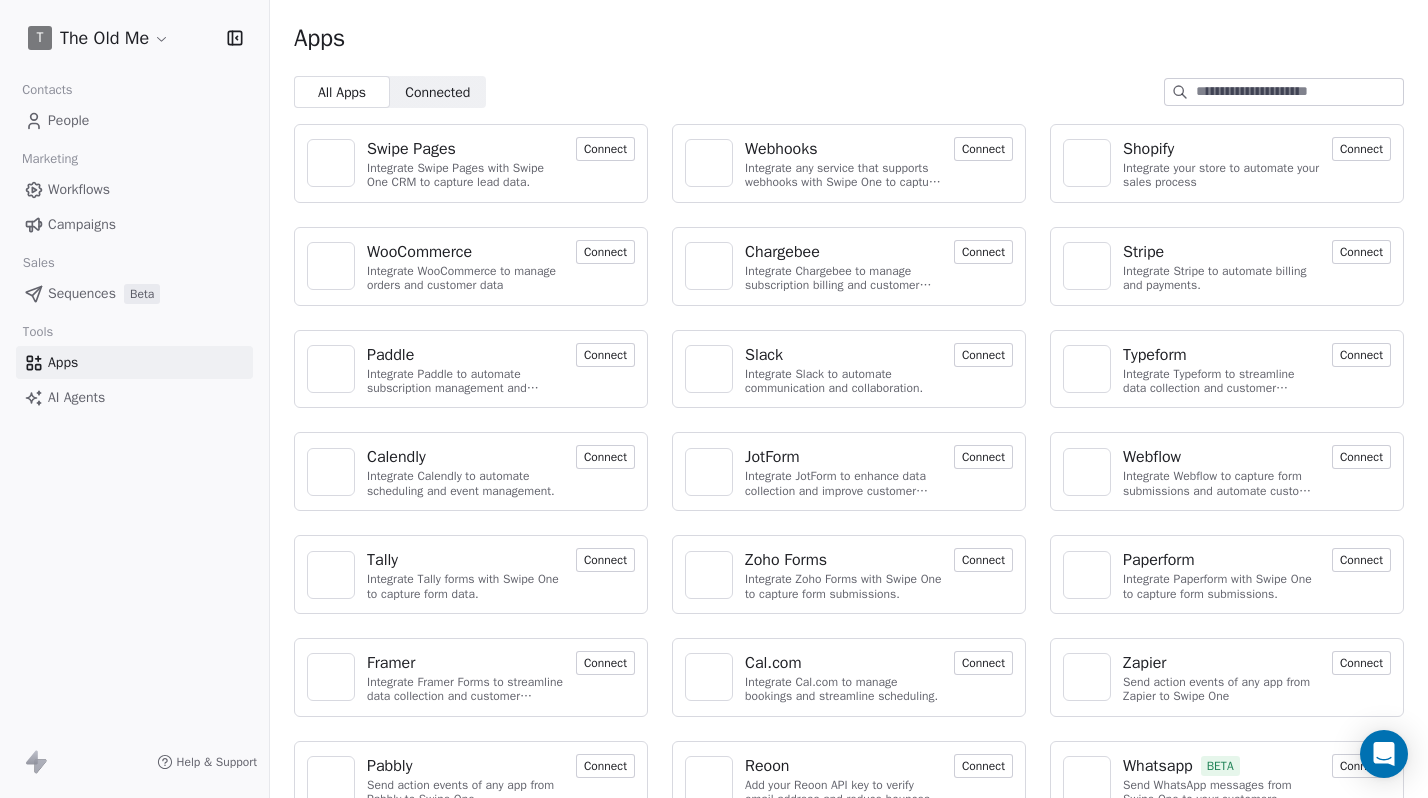 click on "AI Agents" at bounding box center (134, 397) 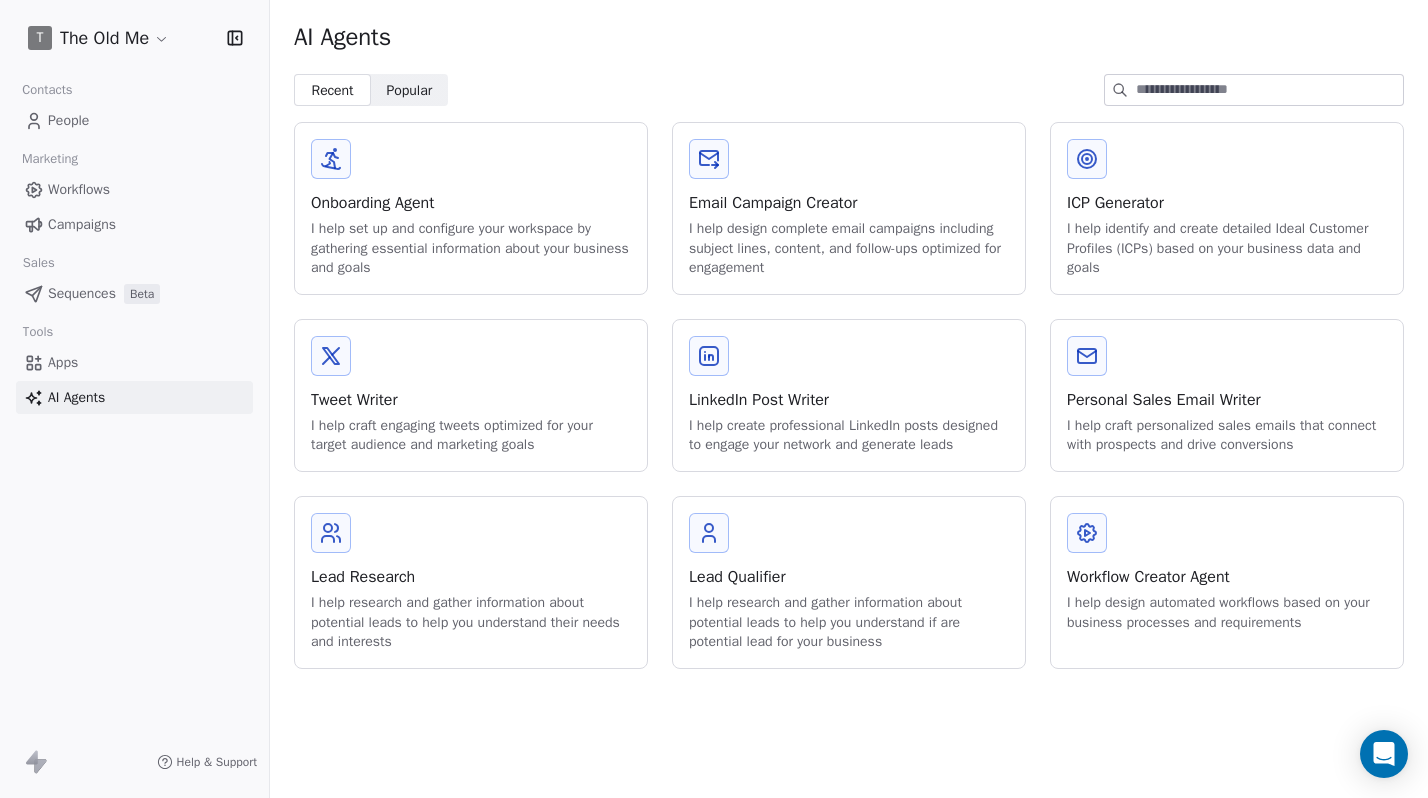 click on "Apps" at bounding box center (134, 362) 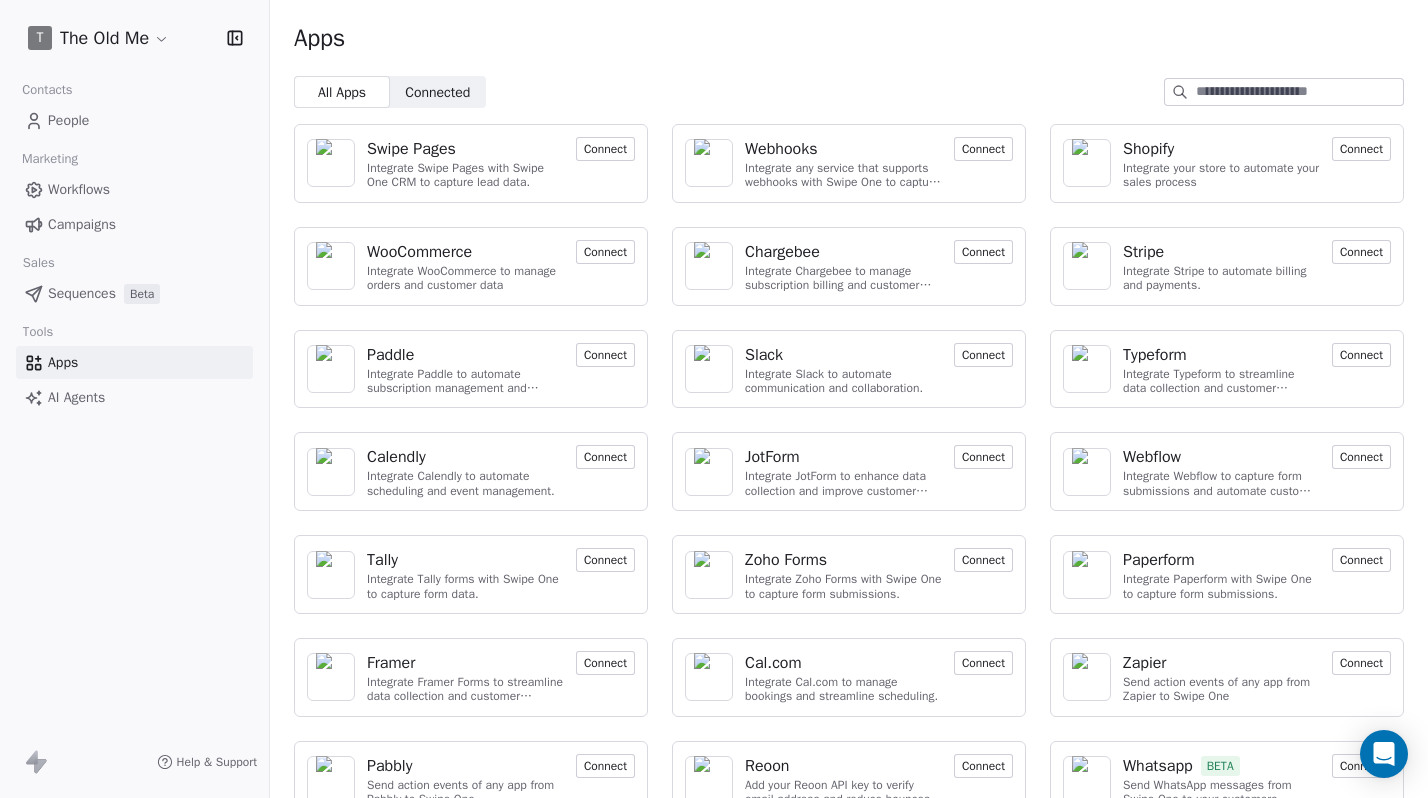 click 